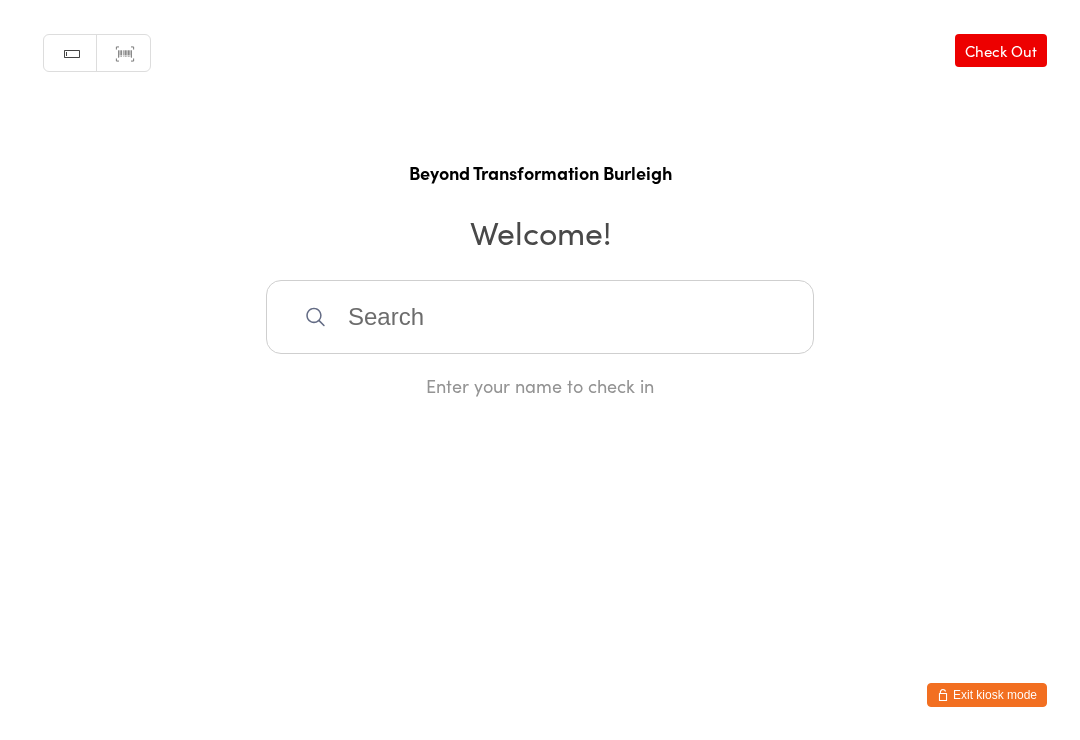 scroll, scrollTop: 288, scrollLeft: 0, axis: vertical 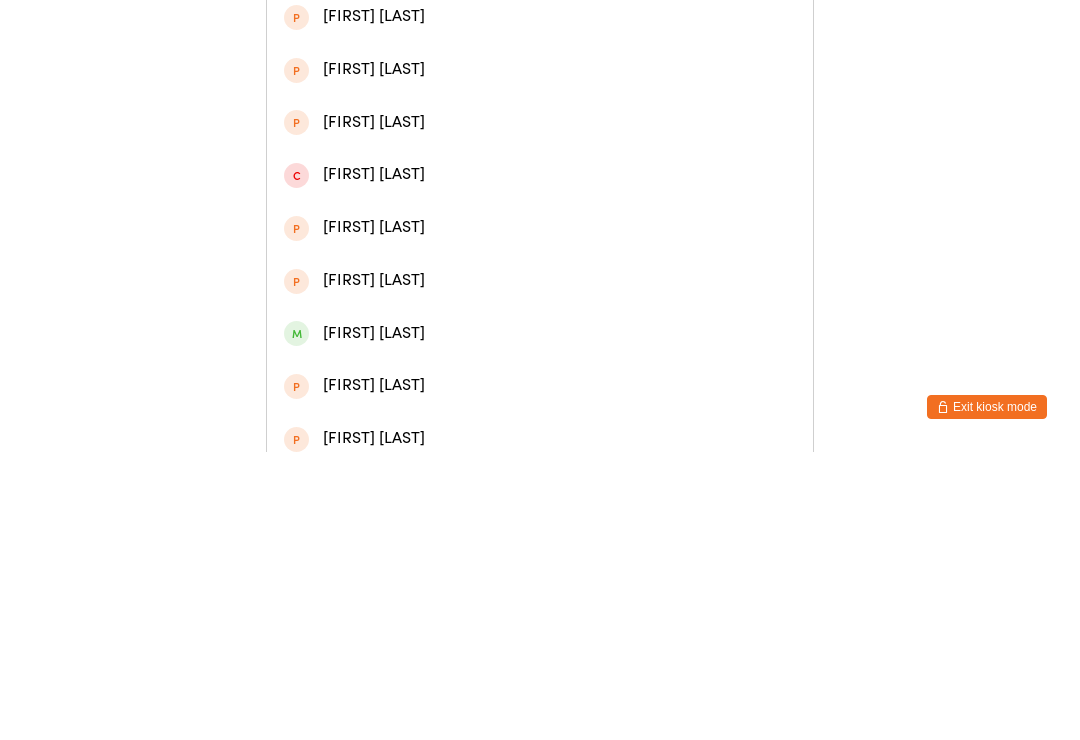 type on "[FIRST]" 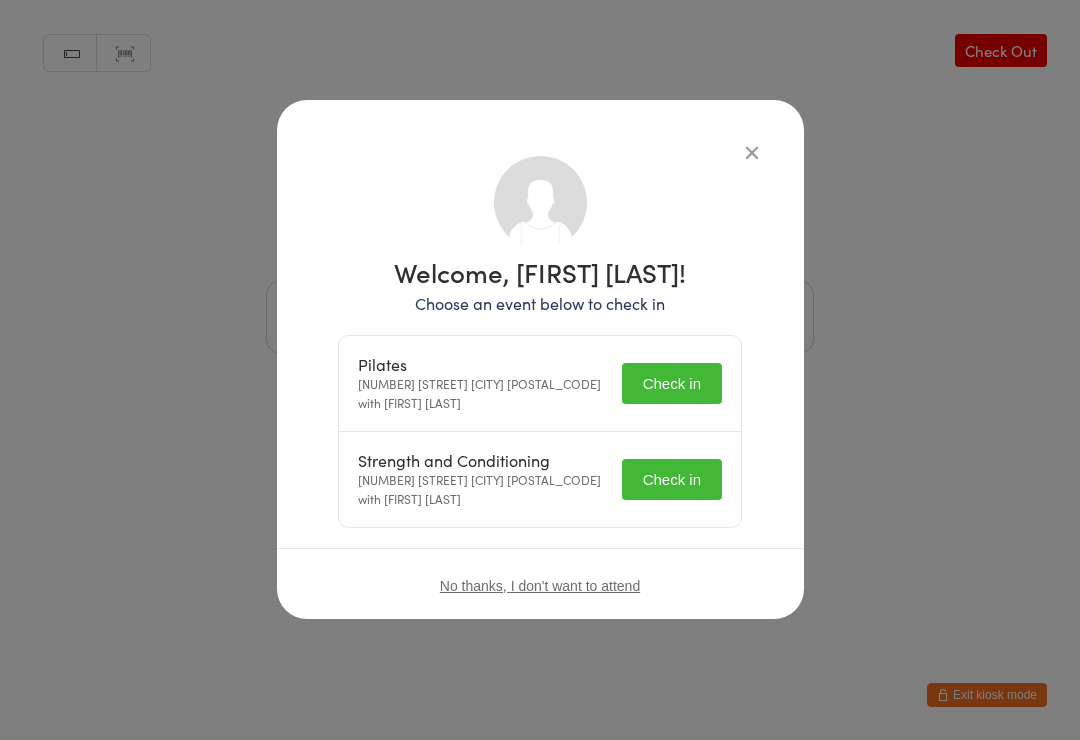 click on "Check in" at bounding box center [672, 383] 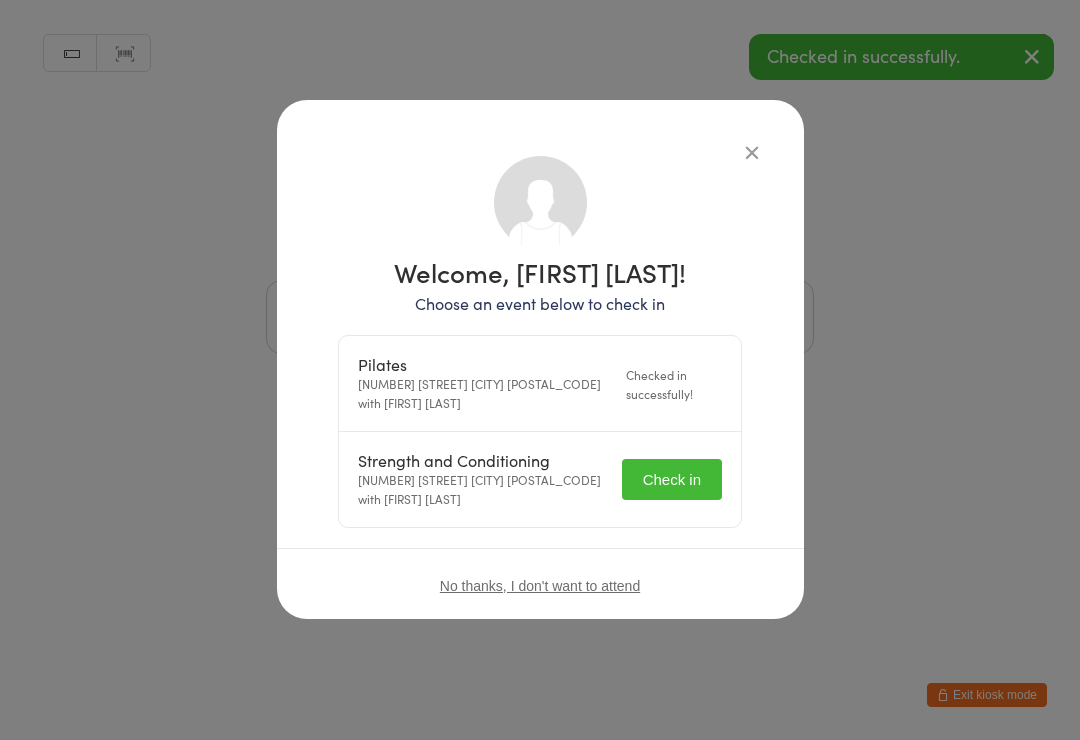 click on "Check in" at bounding box center [672, 479] 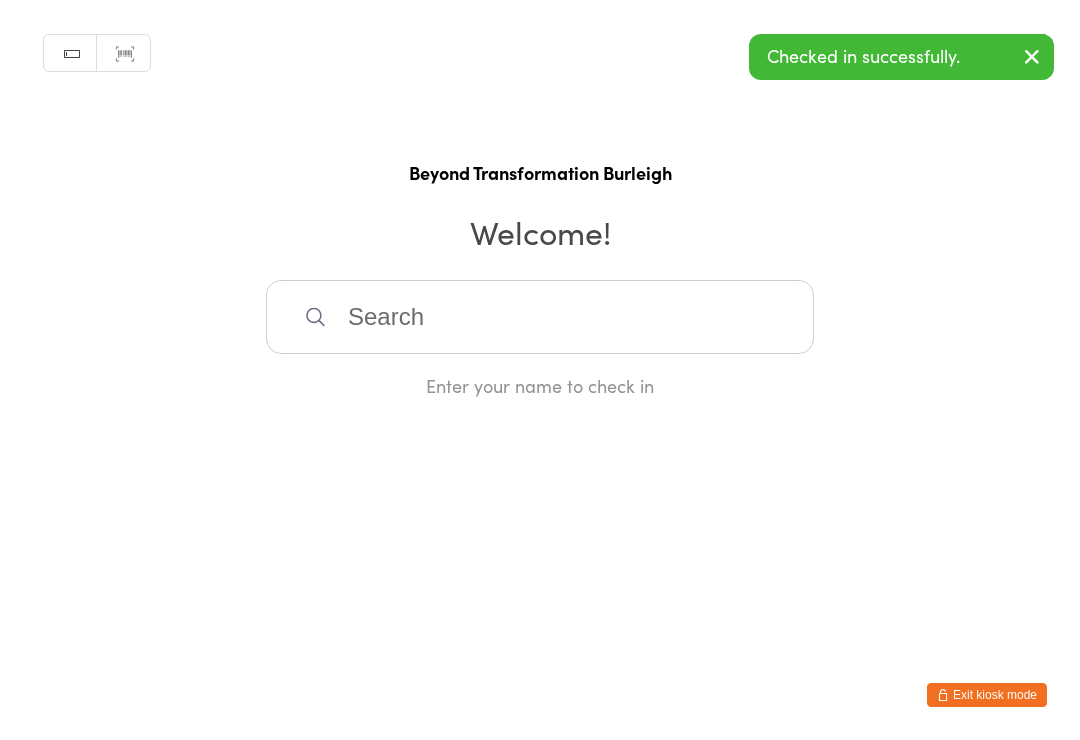 click at bounding box center [540, 317] 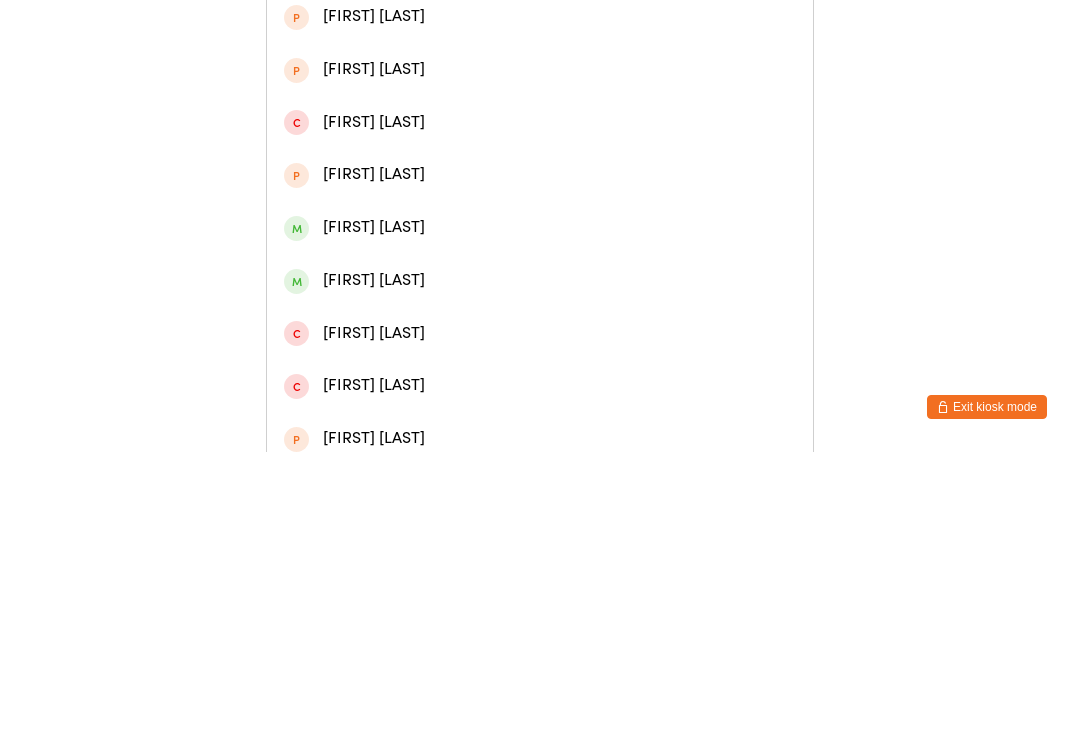 type on "[FIRST] [LAST]" 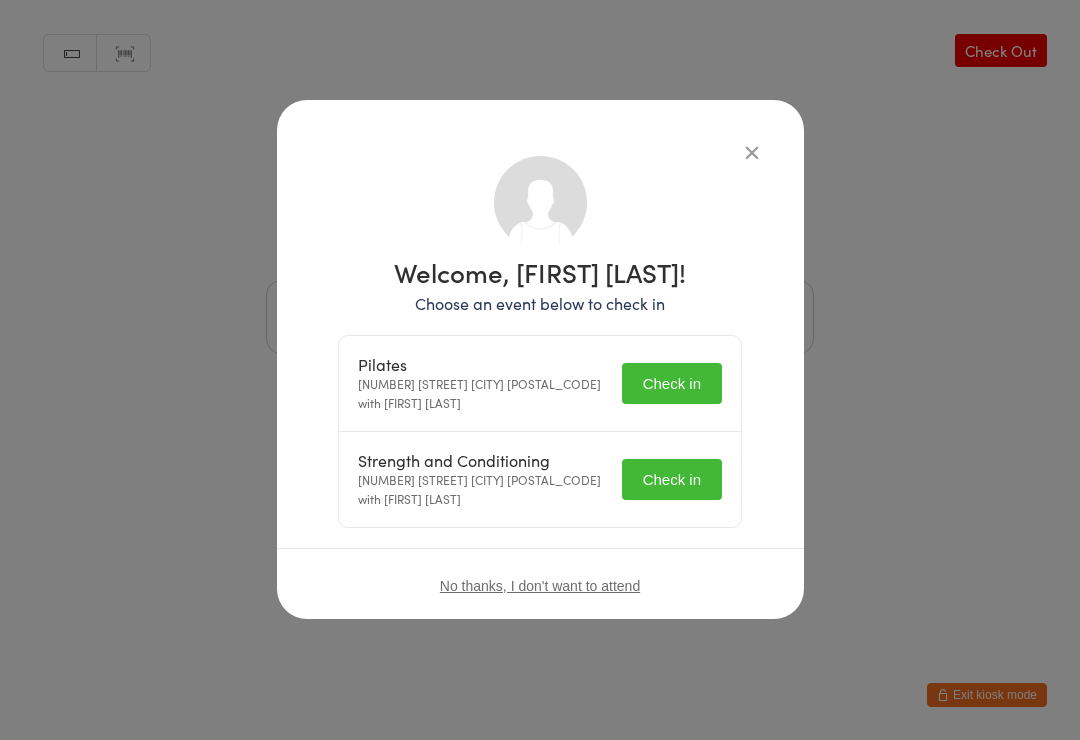 click on "Check in" at bounding box center (672, 383) 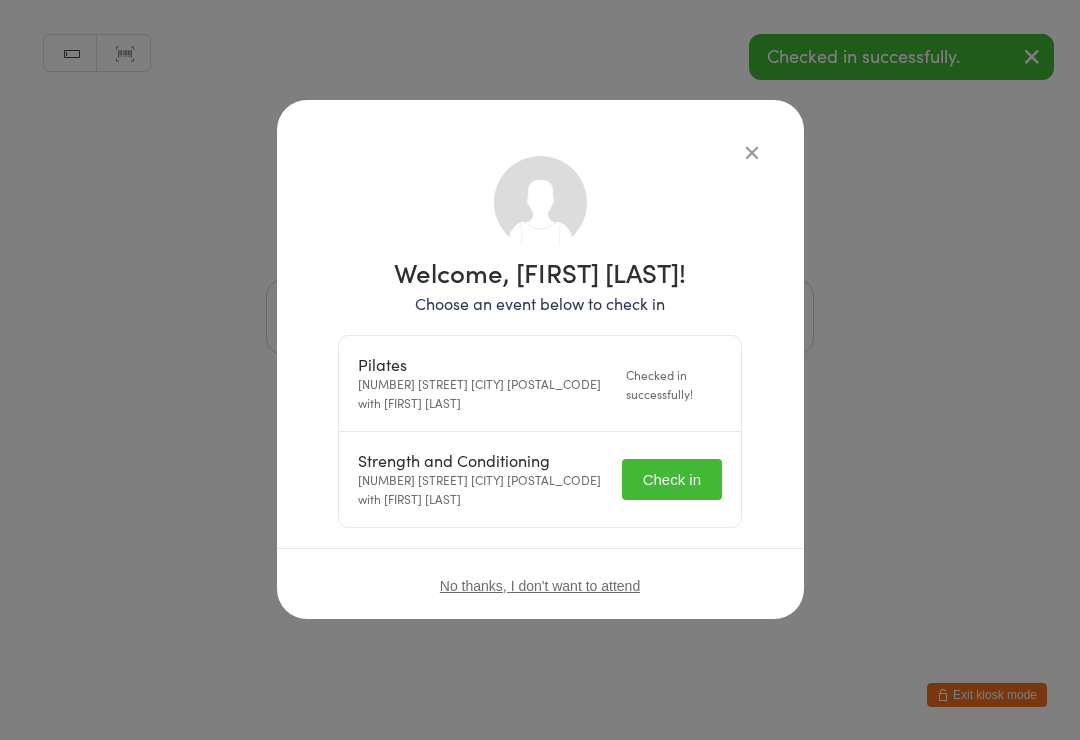 click on "Check in" at bounding box center (672, 479) 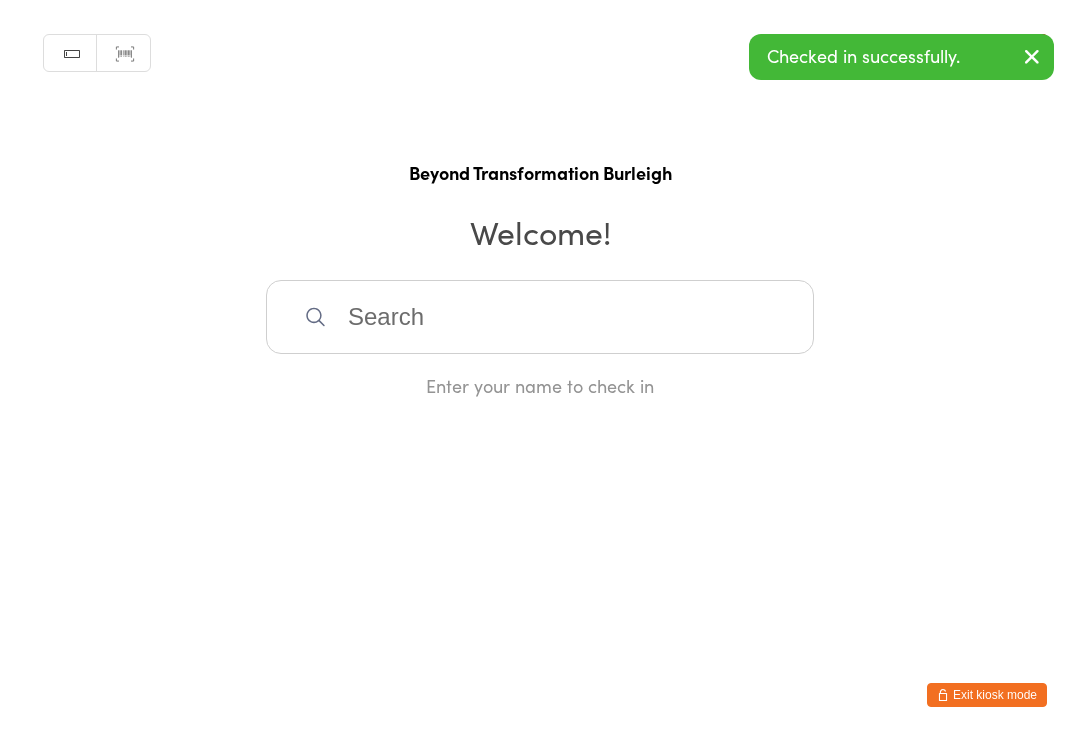 click at bounding box center (540, 317) 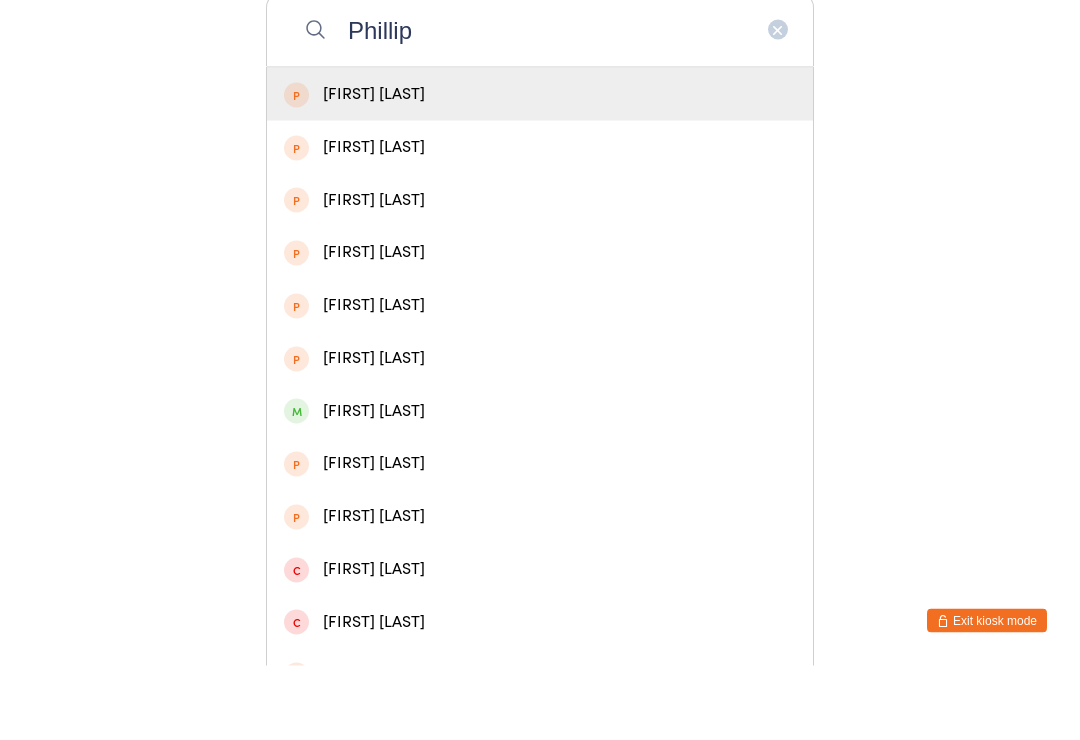 scroll, scrollTop: 214, scrollLeft: 0, axis: vertical 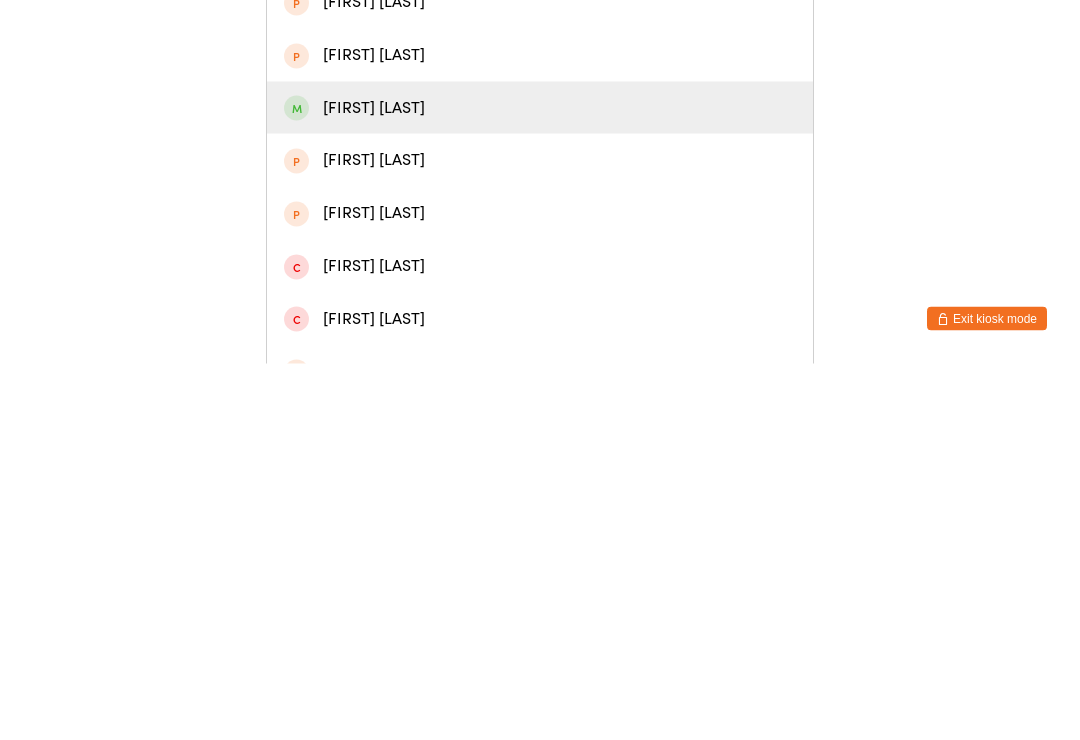 type on "Phillip" 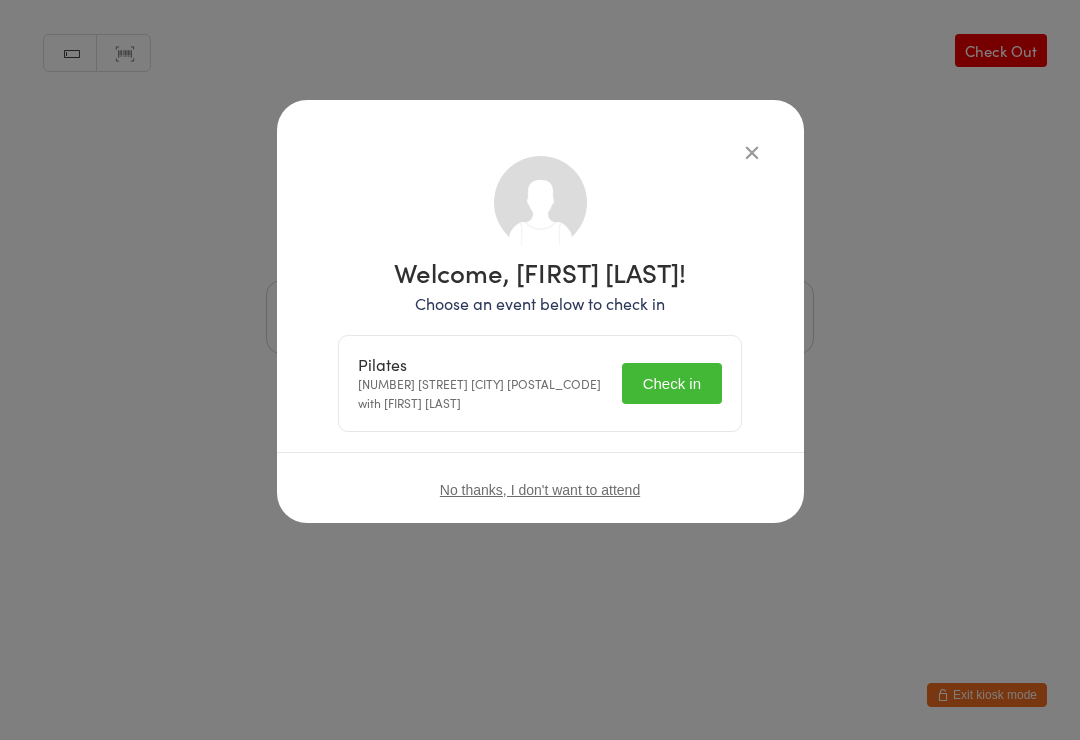 click on "Check in" at bounding box center (672, 383) 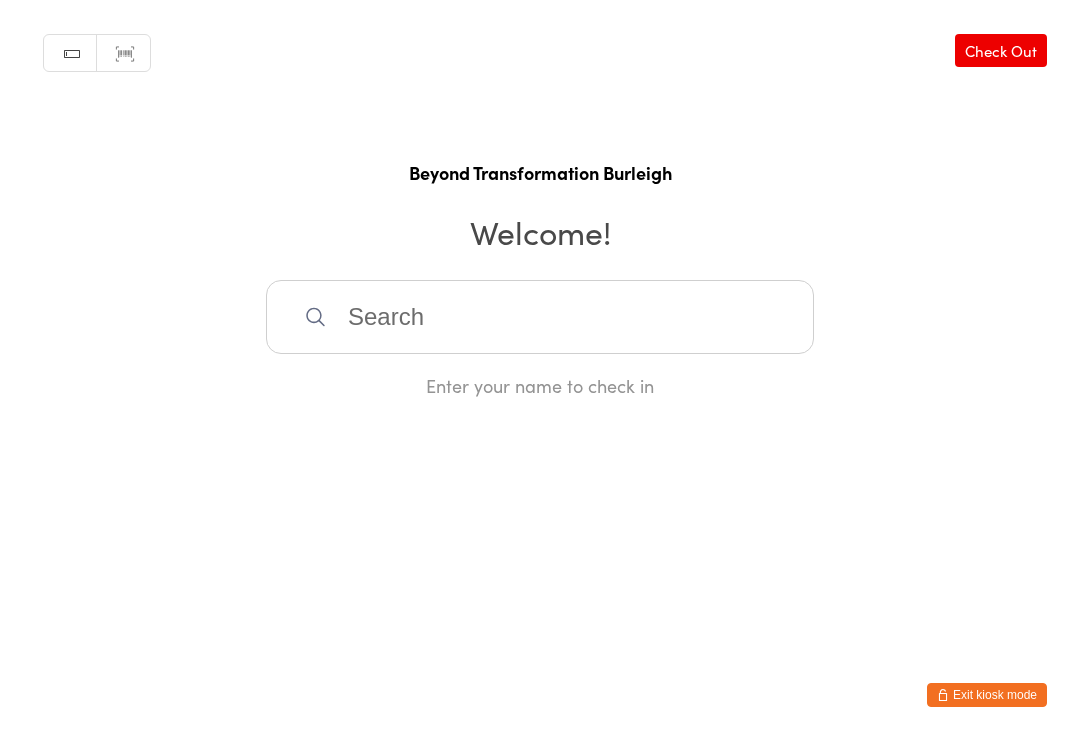 click at bounding box center (540, 317) 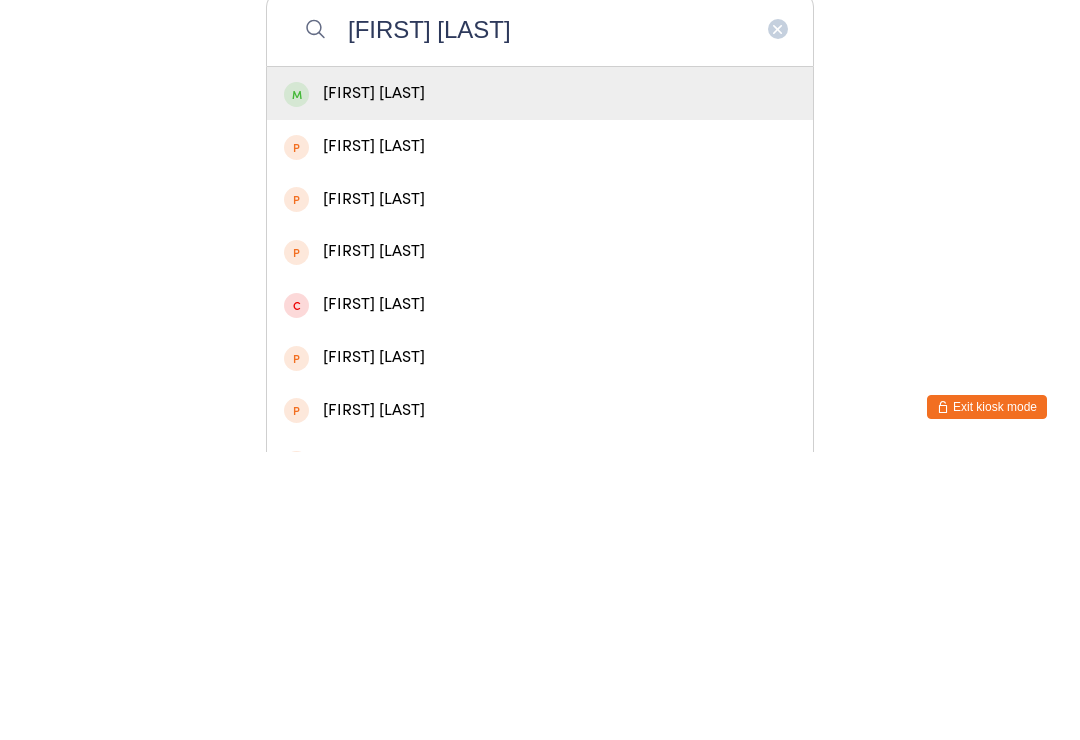 type on "[FIRST] [LAST]" 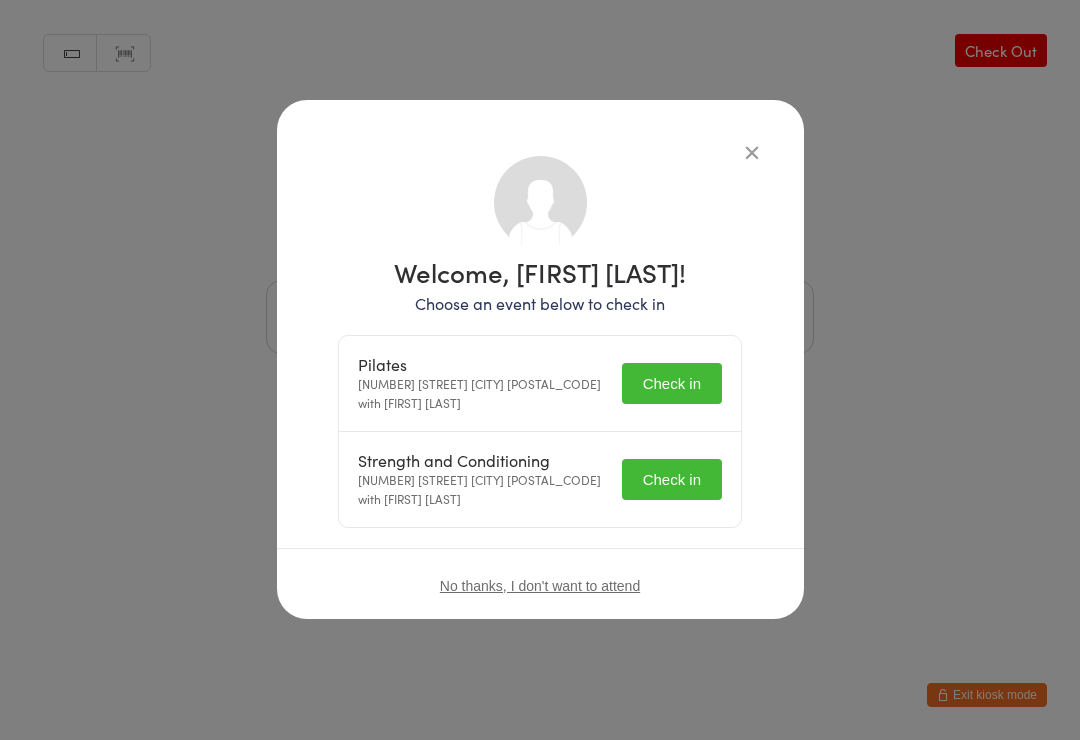 click on "Check in" at bounding box center [672, 383] 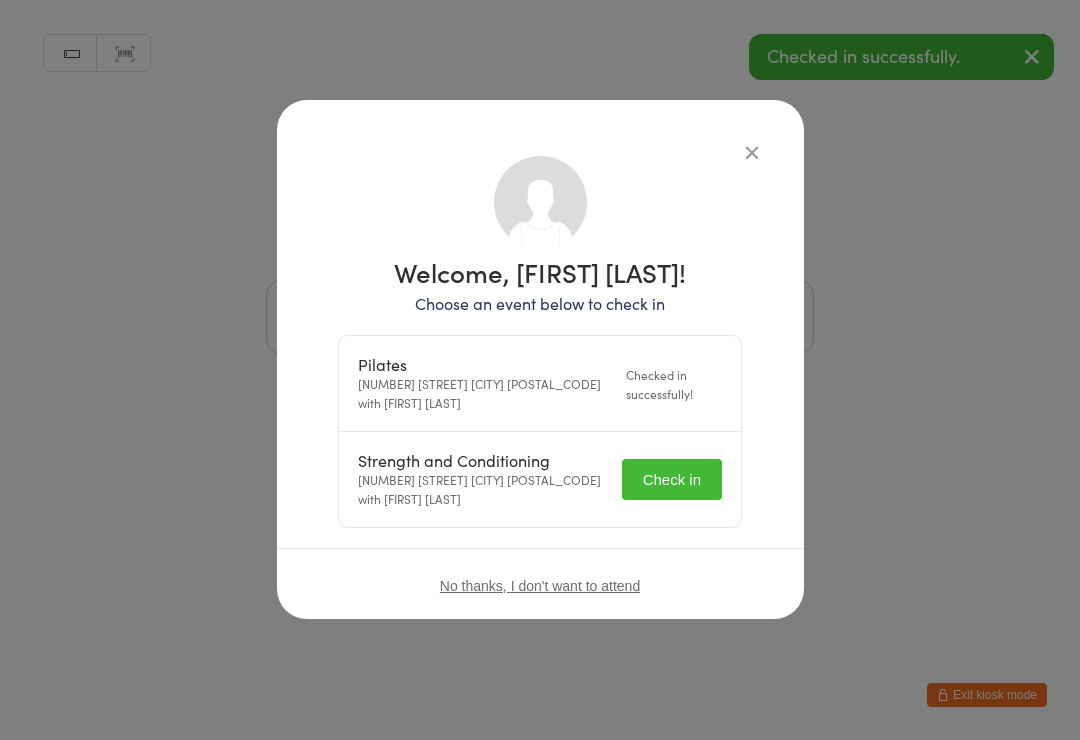 click on "Check in" at bounding box center (672, 479) 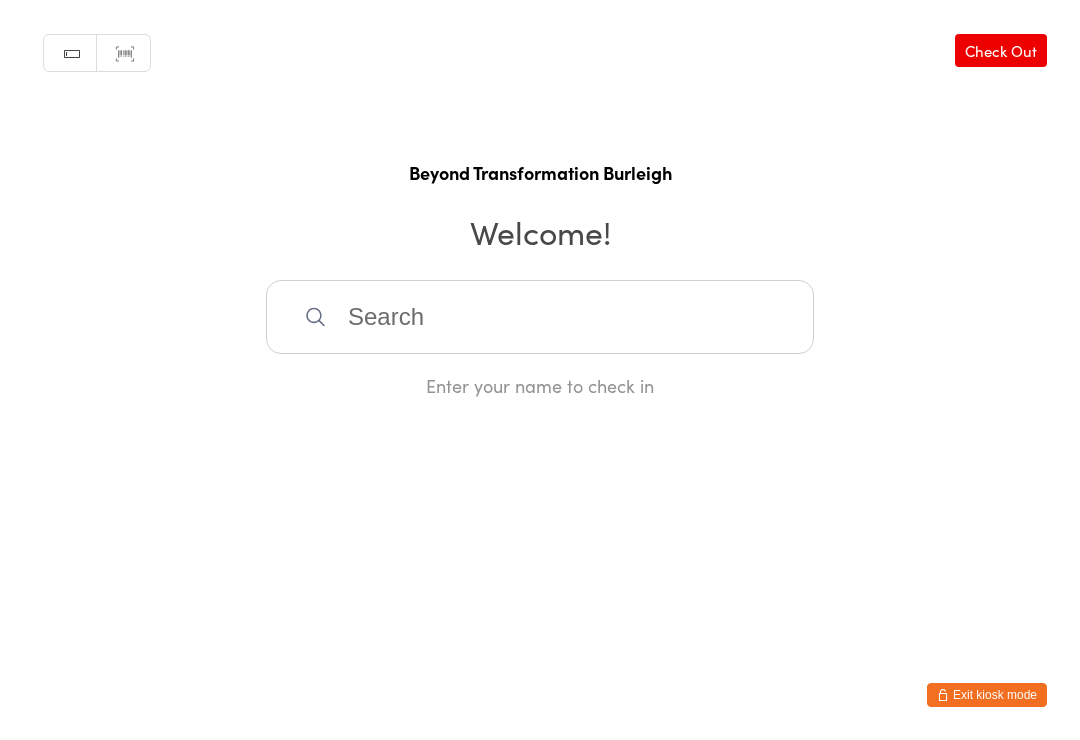 click at bounding box center (540, 317) 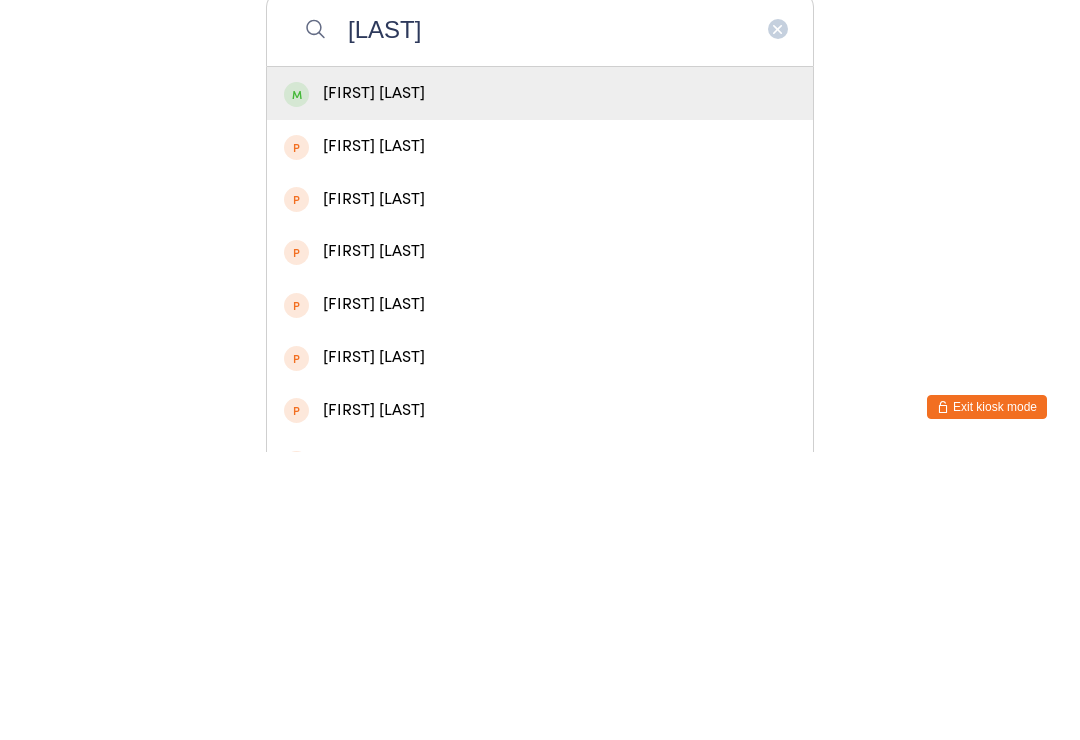 type on "[LAST]" 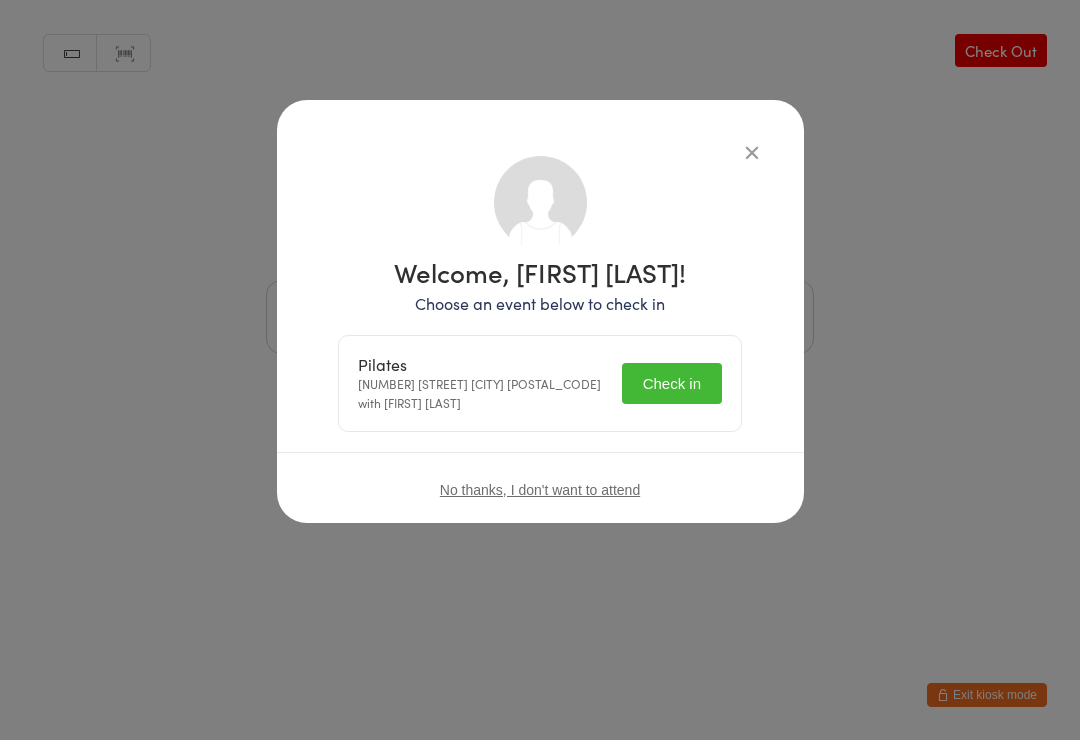click on "Check in" at bounding box center [672, 383] 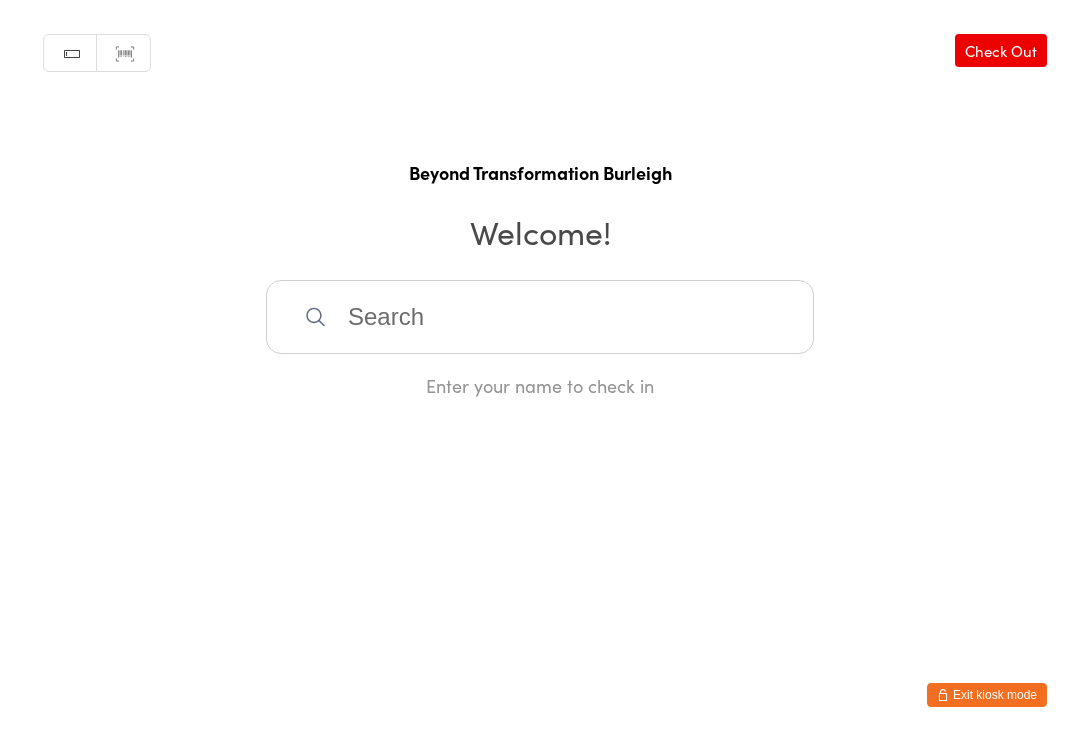 click at bounding box center [540, 317] 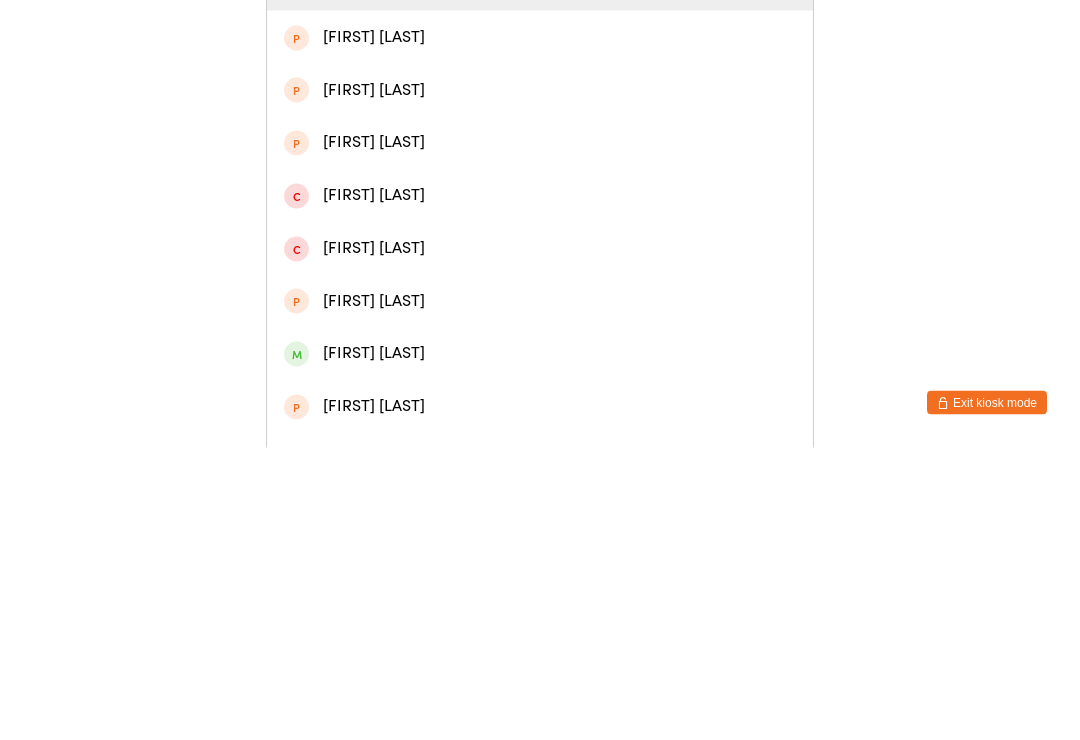 scroll, scrollTop: 130, scrollLeft: 0, axis: vertical 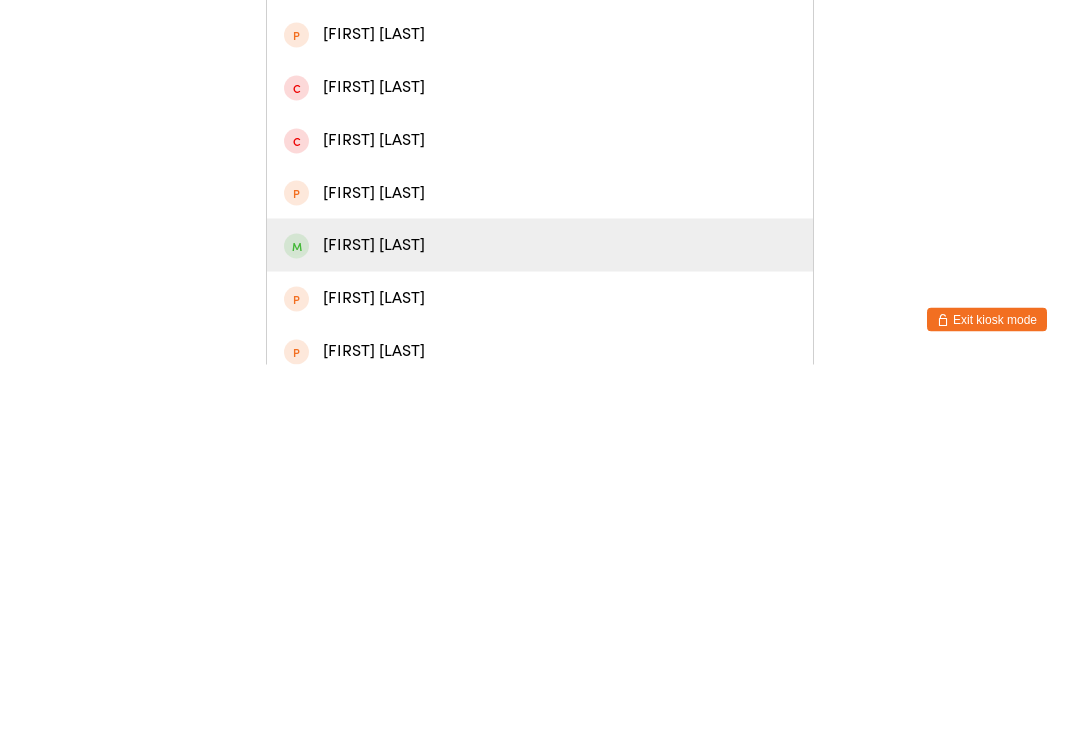 type on "[LAST]" 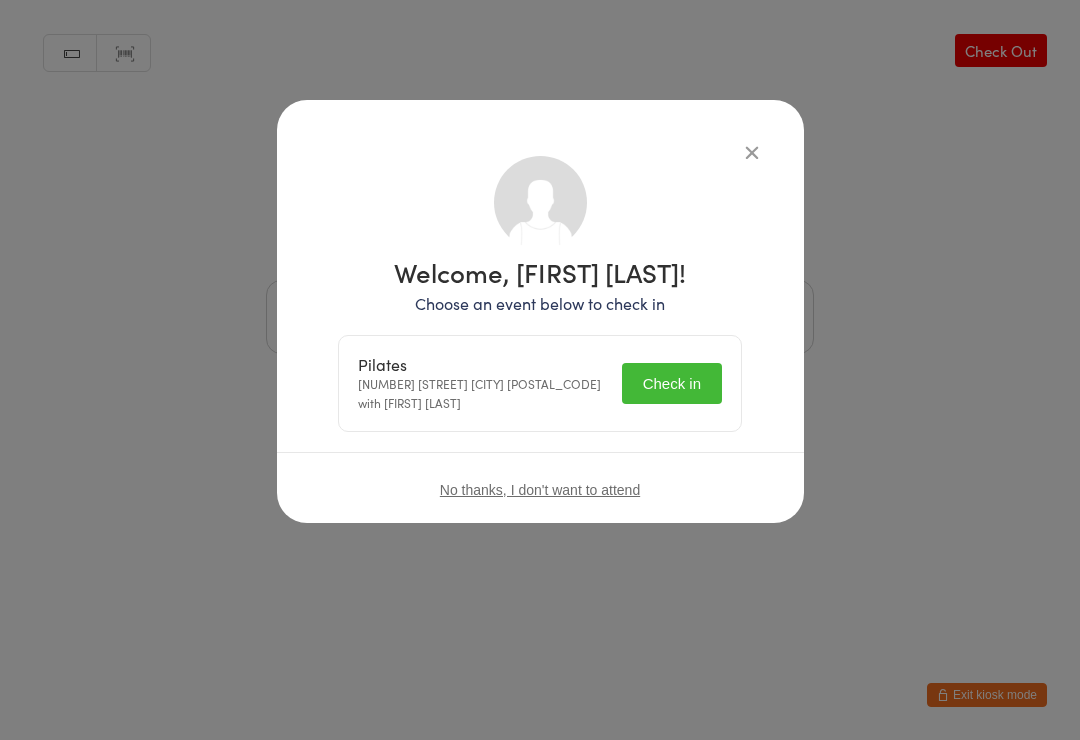 click on "Check in" at bounding box center [672, 383] 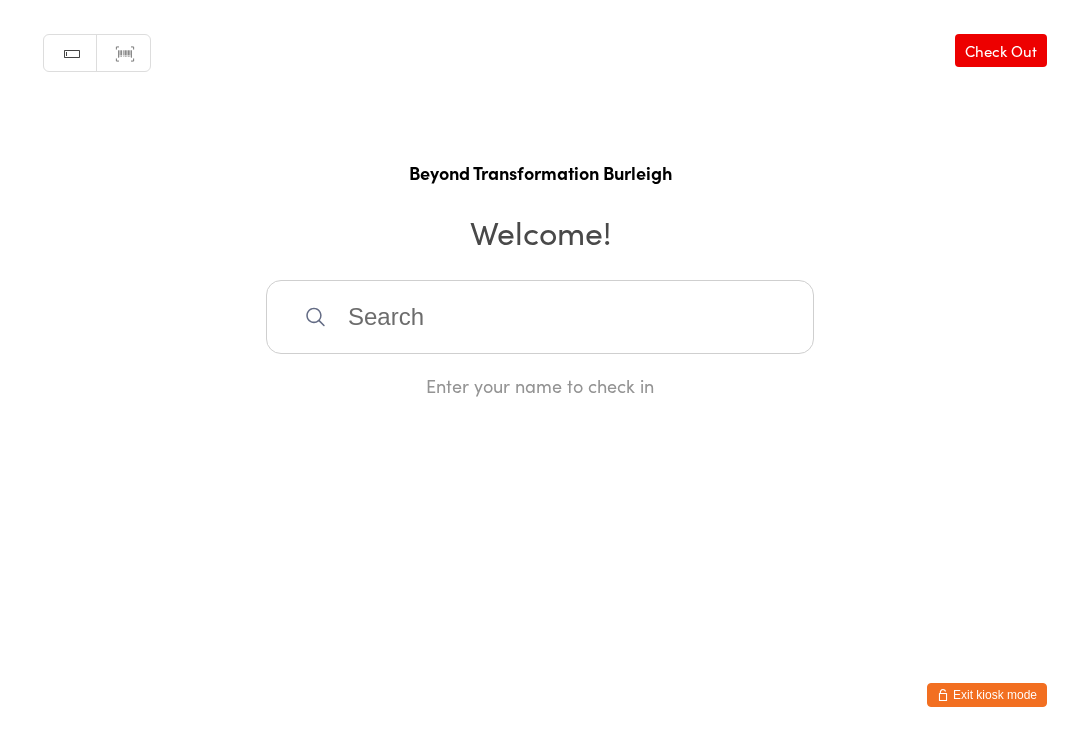 click at bounding box center [540, 317] 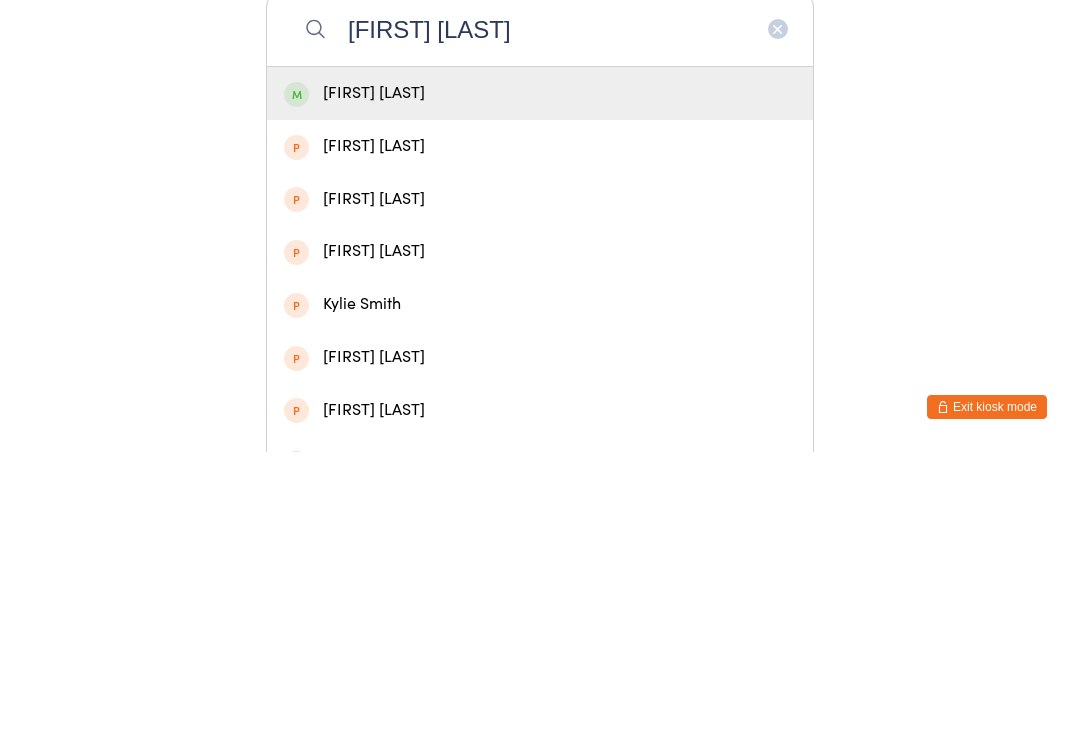 type on "[FIRST] [LAST]" 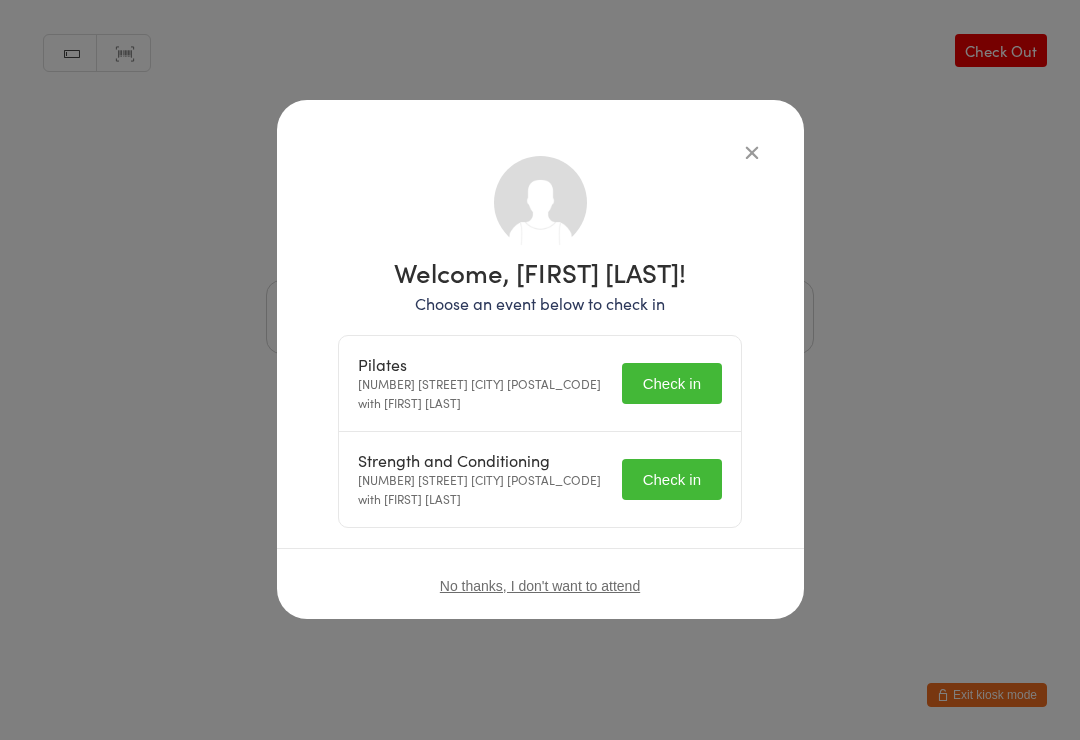 click on "Check in" at bounding box center (672, 383) 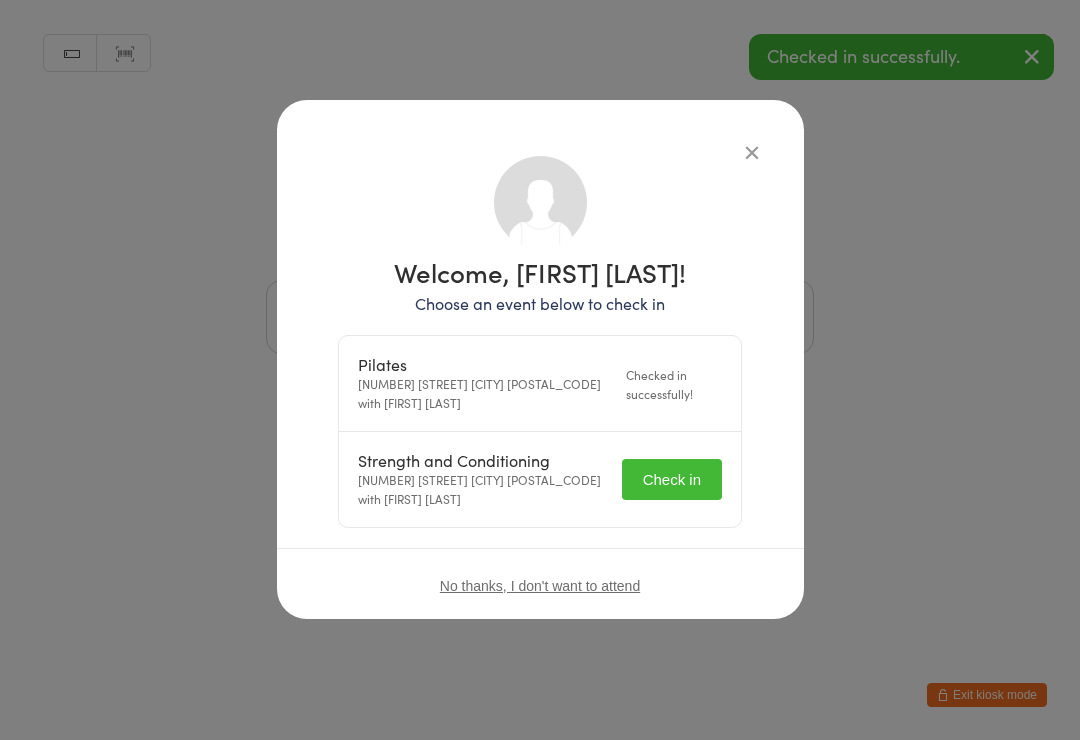 click on "Check in" at bounding box center [672, 479] 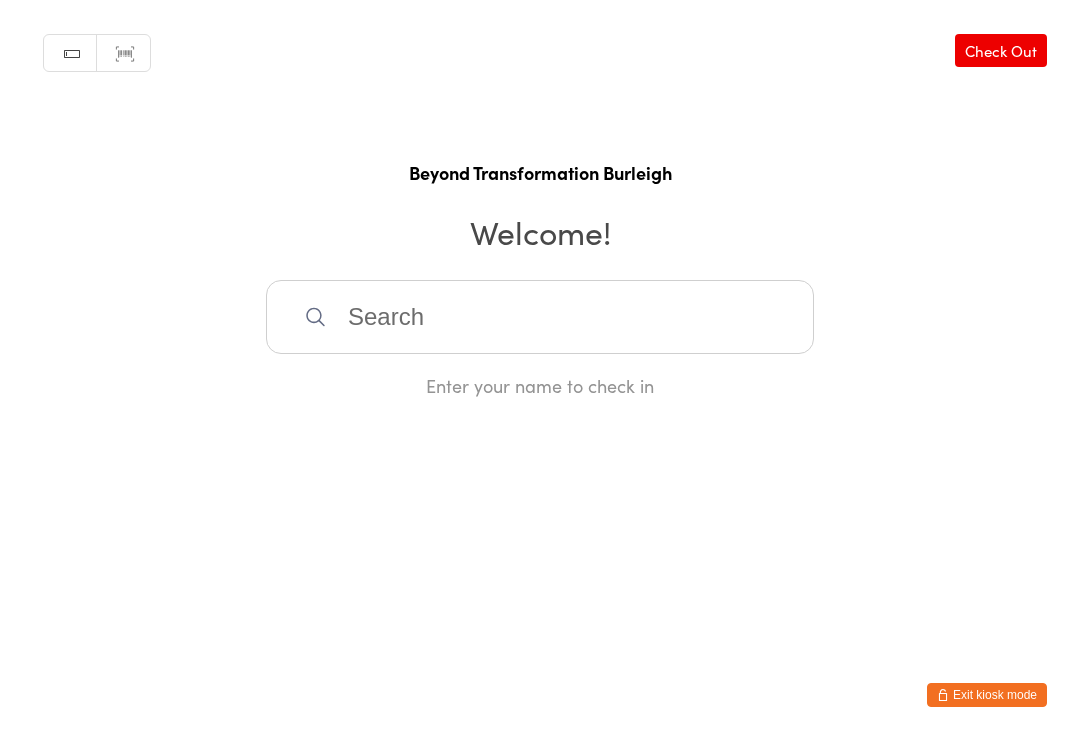 click at bounding box center (540, 317) 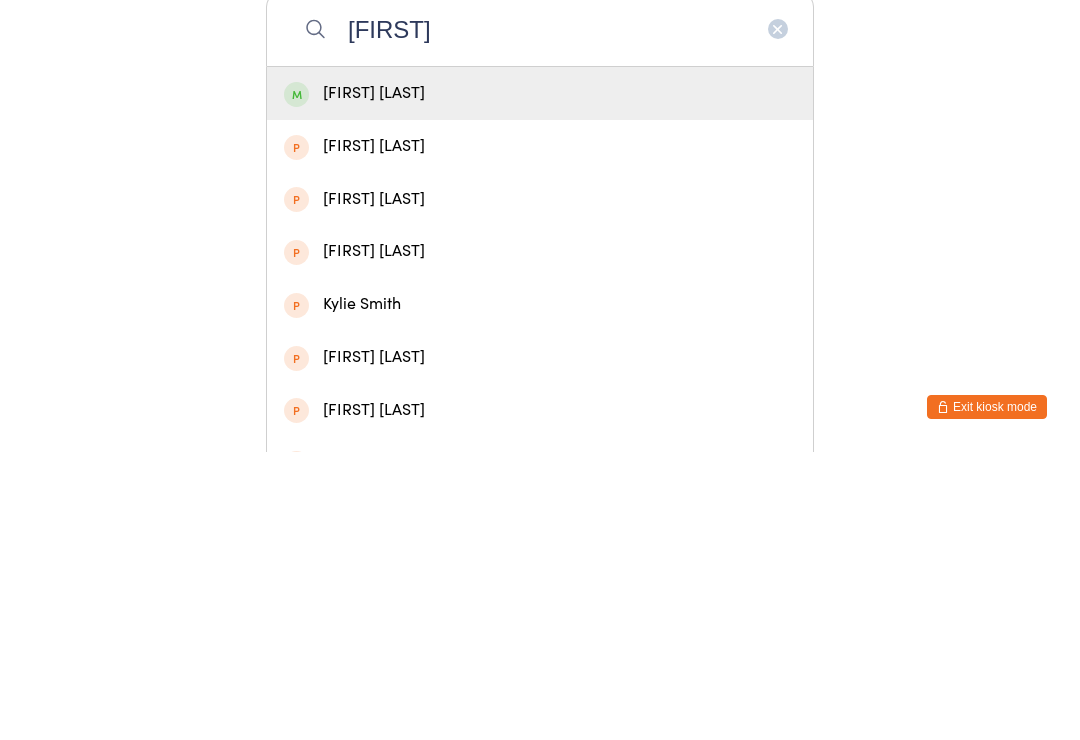 type on "[FIRST]" 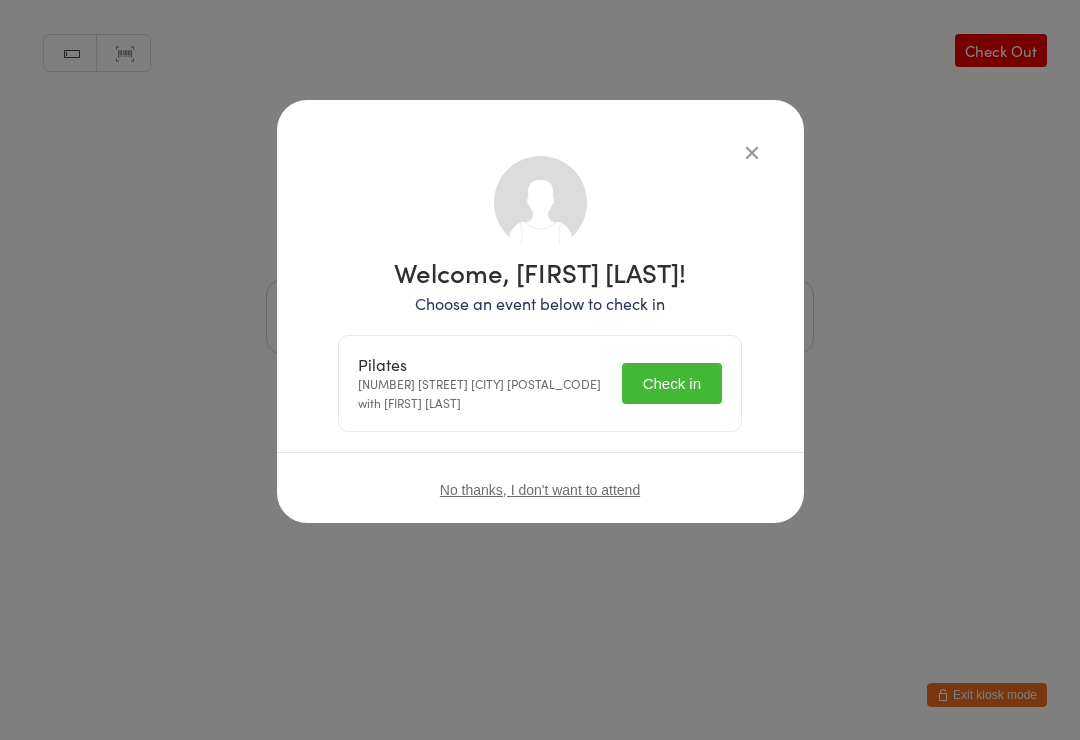 click on "Check in" at bounding box center [672, 383] 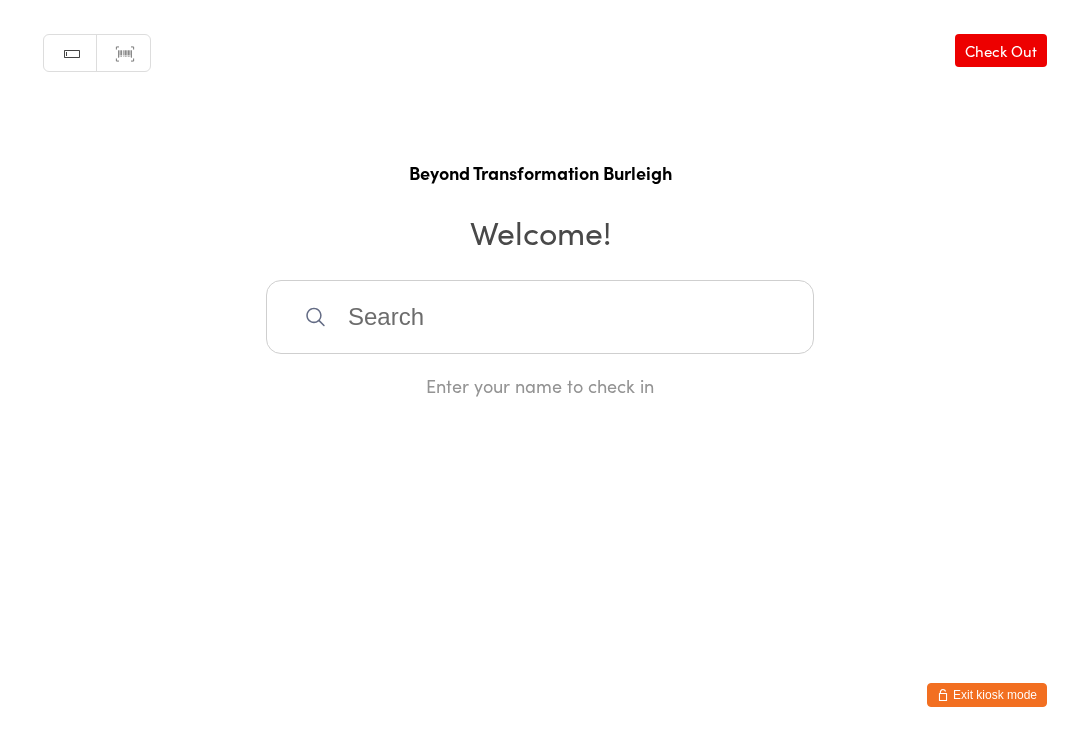 click at bounding box center [540, 317] 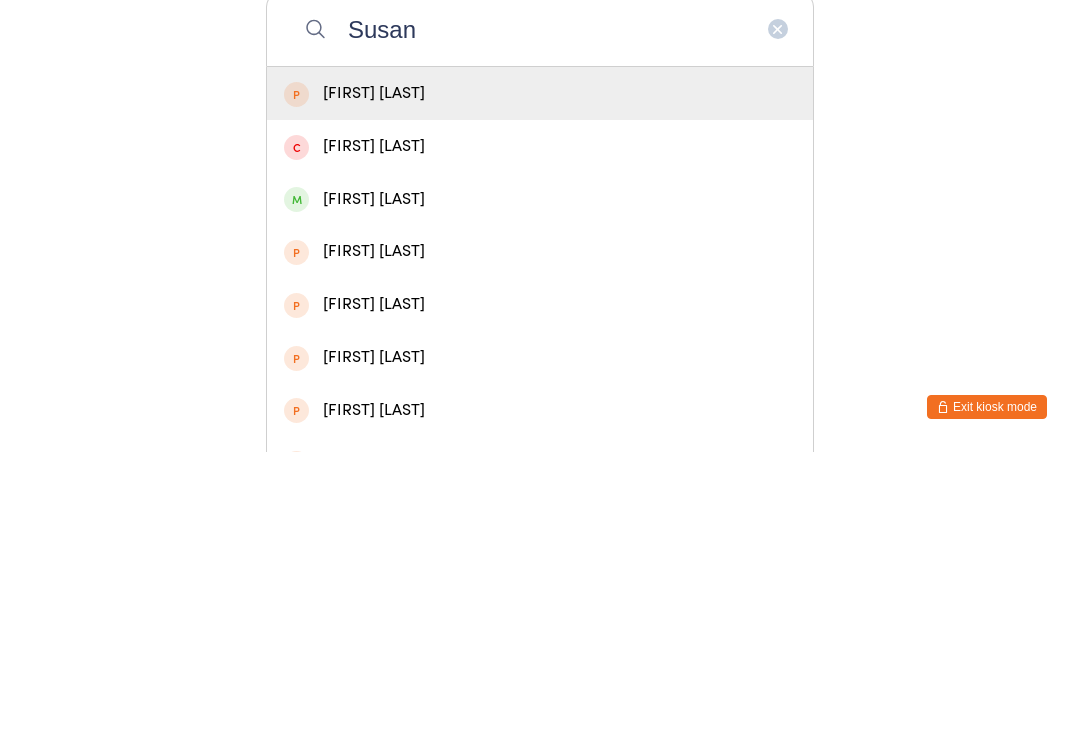 type on "Susan" 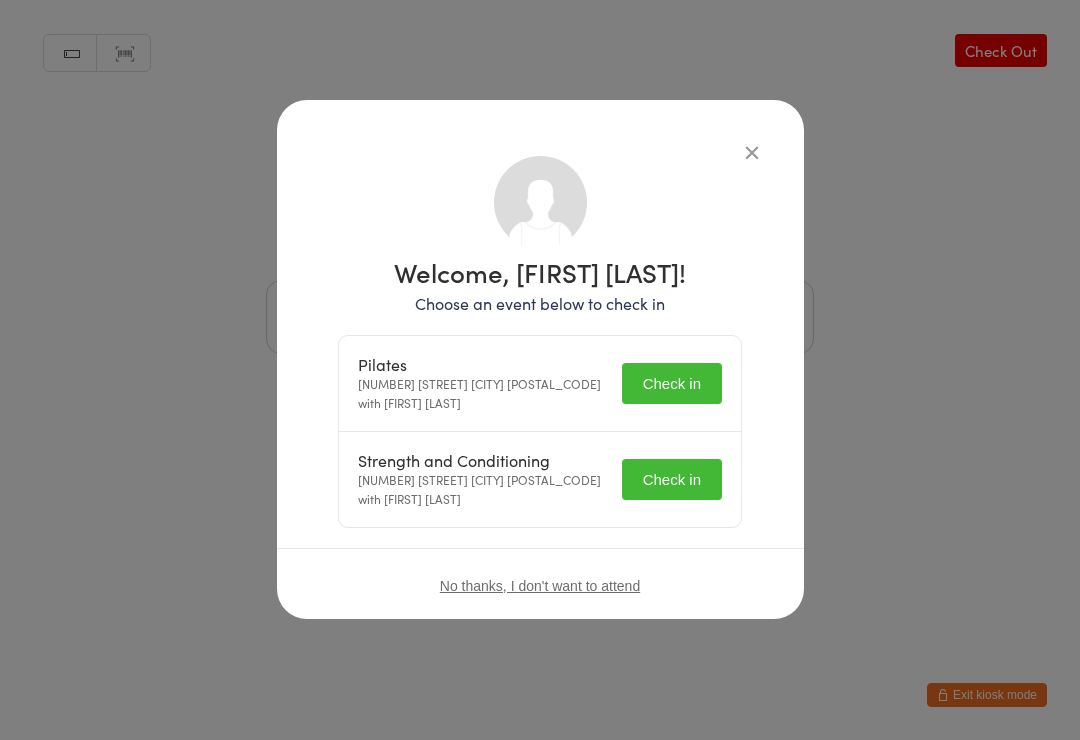 click on "Check in" at bounding box center (672, 383) 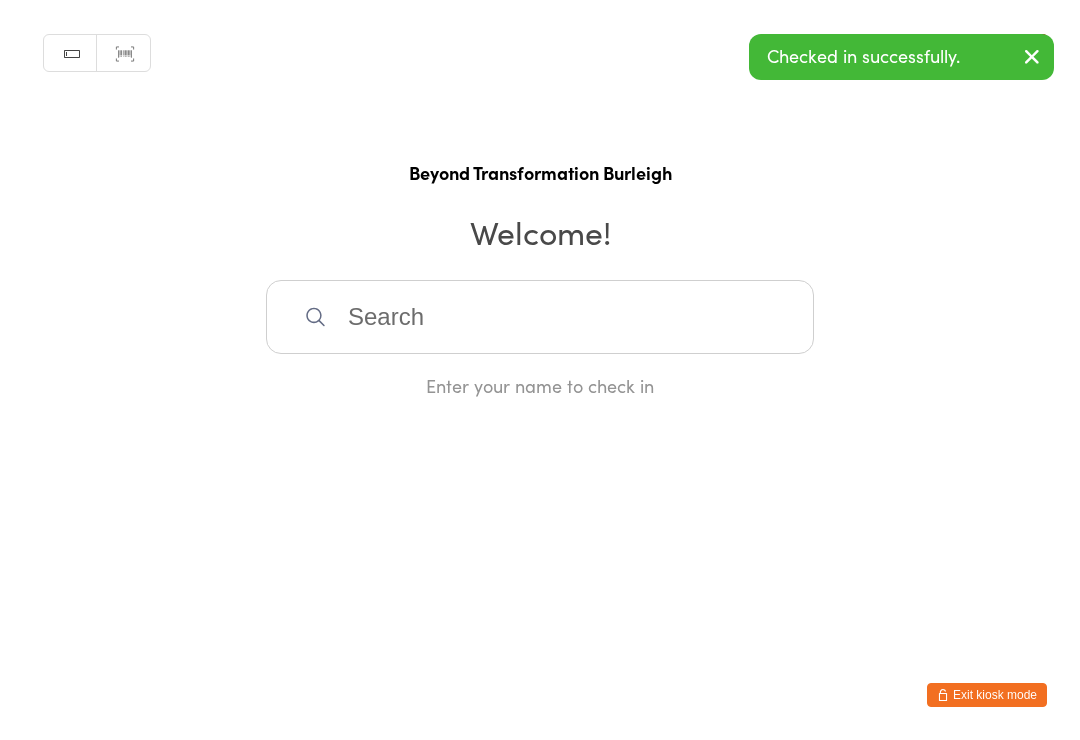 click at bounding box center (540, 317) 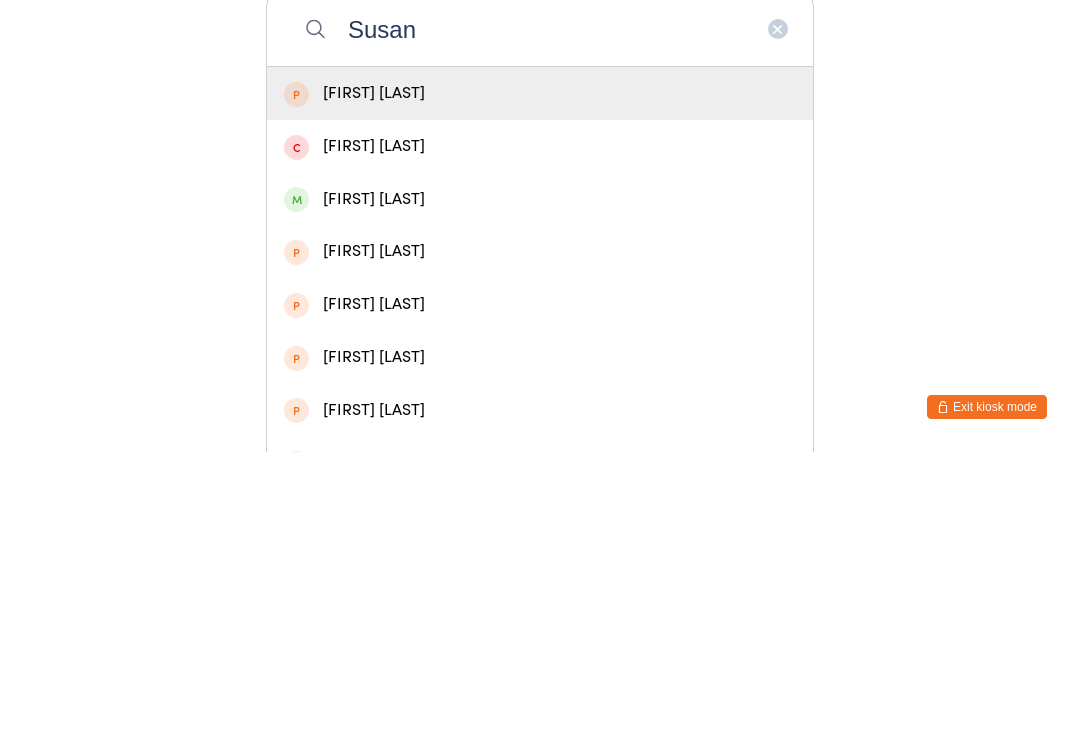 type on "Susan" 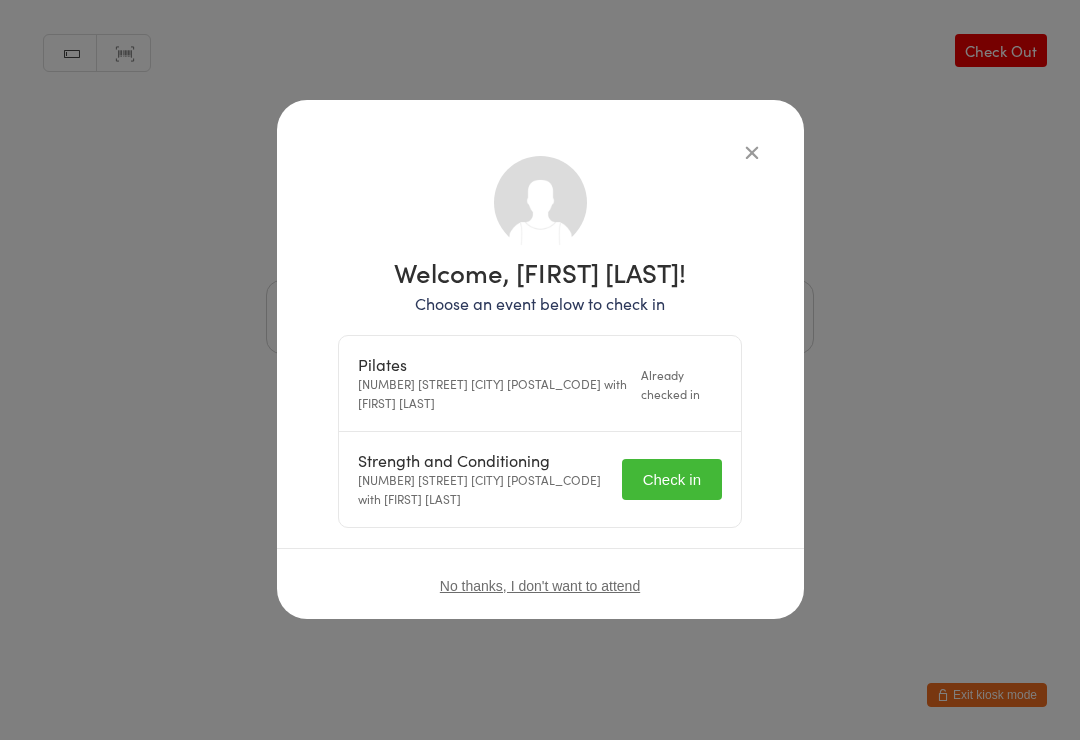 click on "Check in" at bounding box center [672, 479] 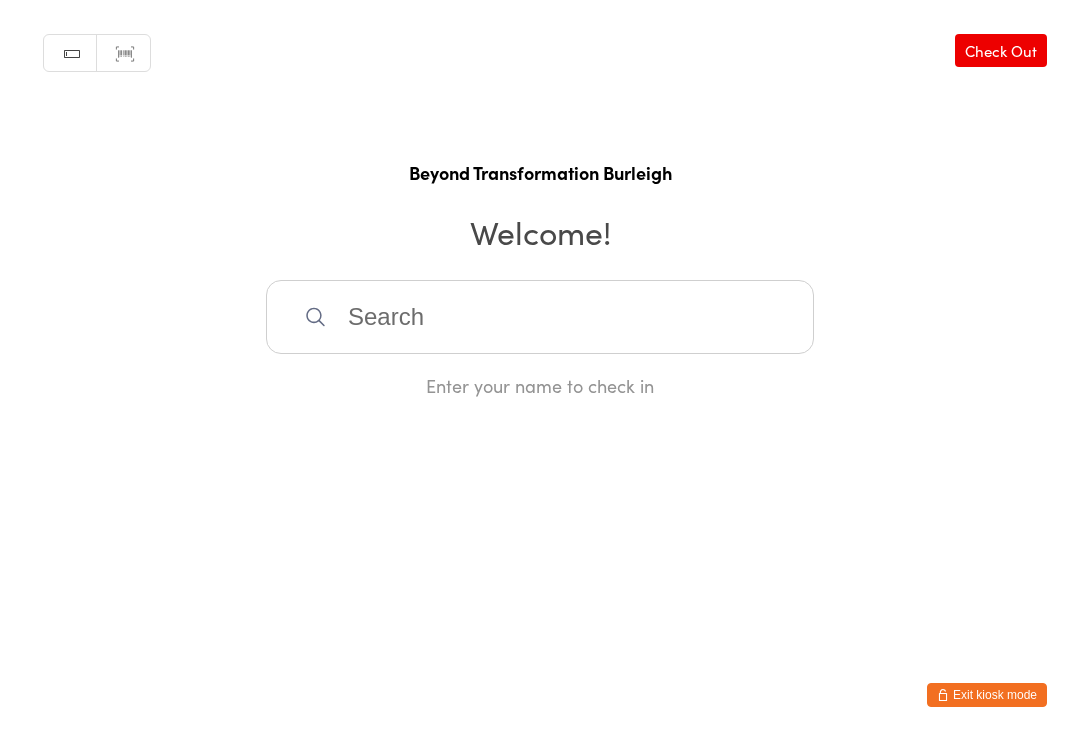 click at bounding box center [540, 317] 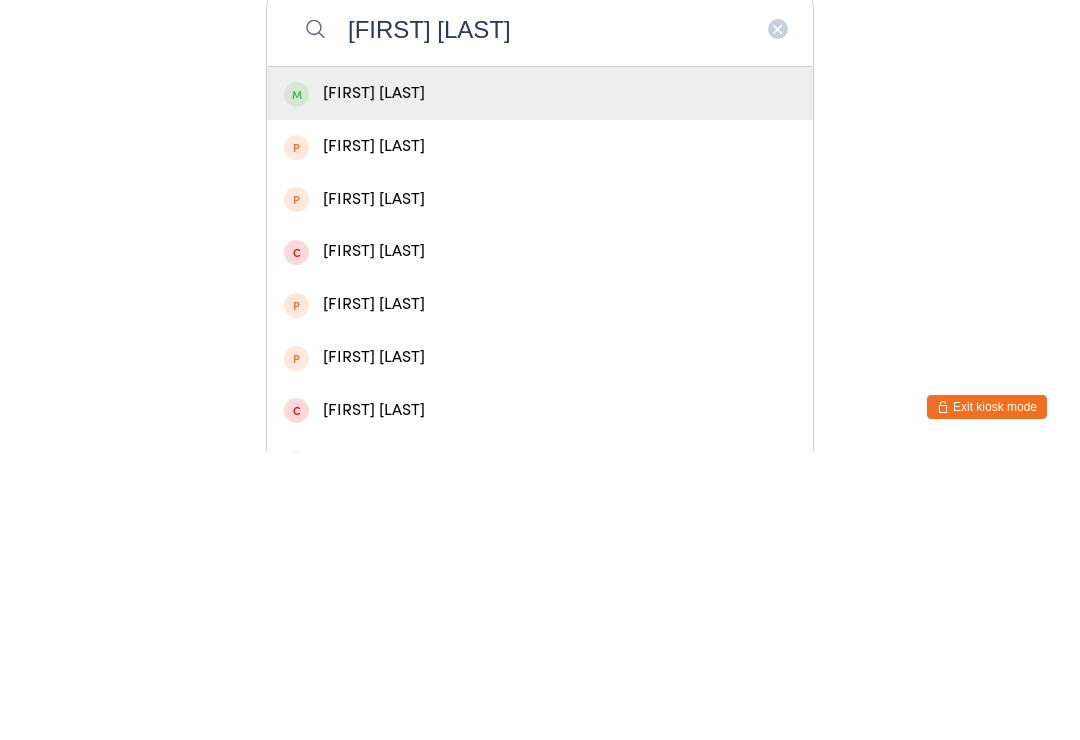 type on "[FIRST] [LAST]" 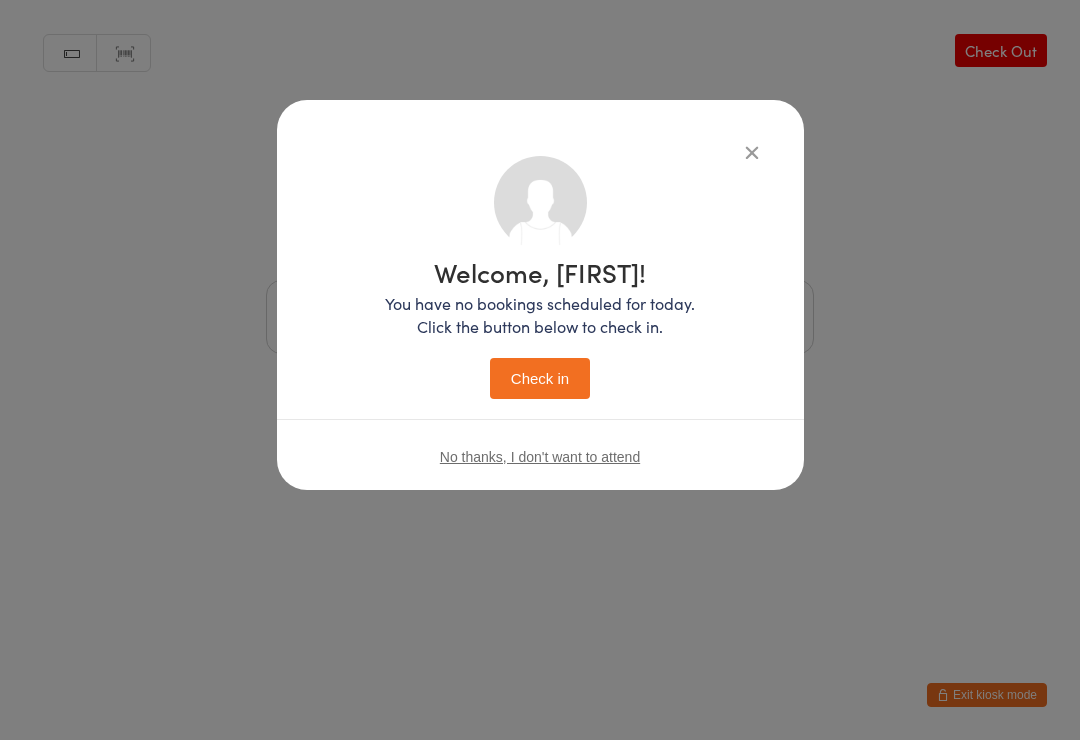 click on "Check in" at bounding box center (540, 378) 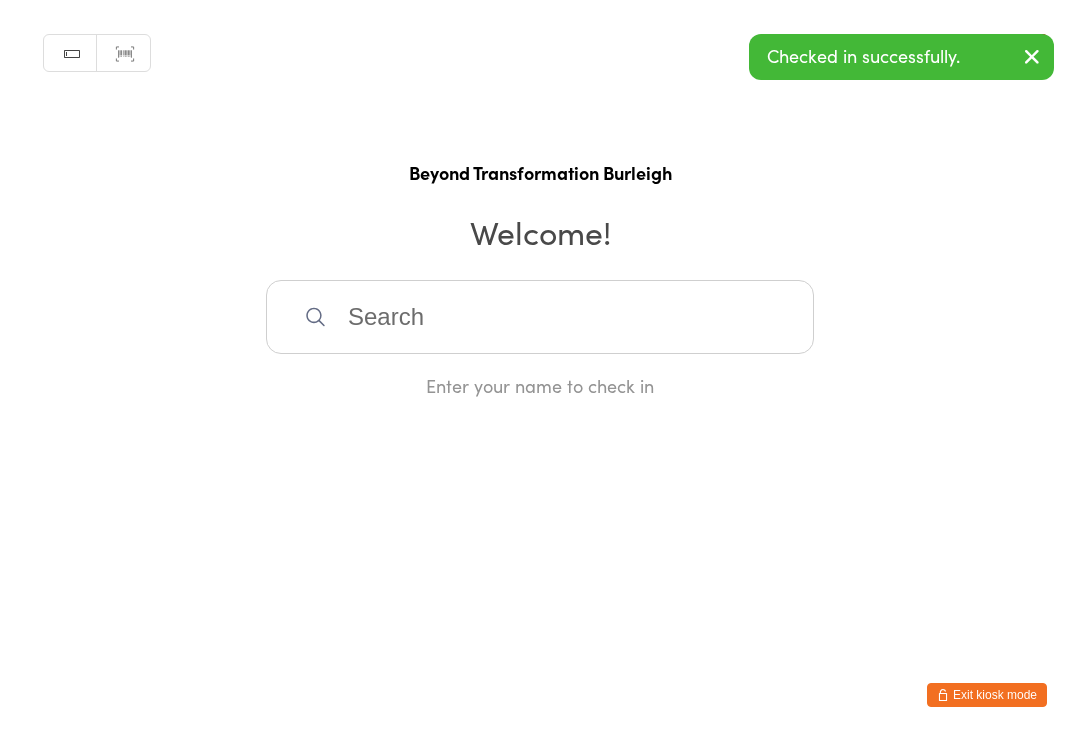 click on "You have now entered Kiosk Mode. Members will be able to check themselves in using the search field below. Click "Exit kiosk mode" below to exit Kiosk Mode at any time. Checked in successfully. Manual search Scanner input Check Out Beyond Transformation Burleigh Welcome! Enter your name to check in Exit kiosk mode" at bounding box center [540, 370] 